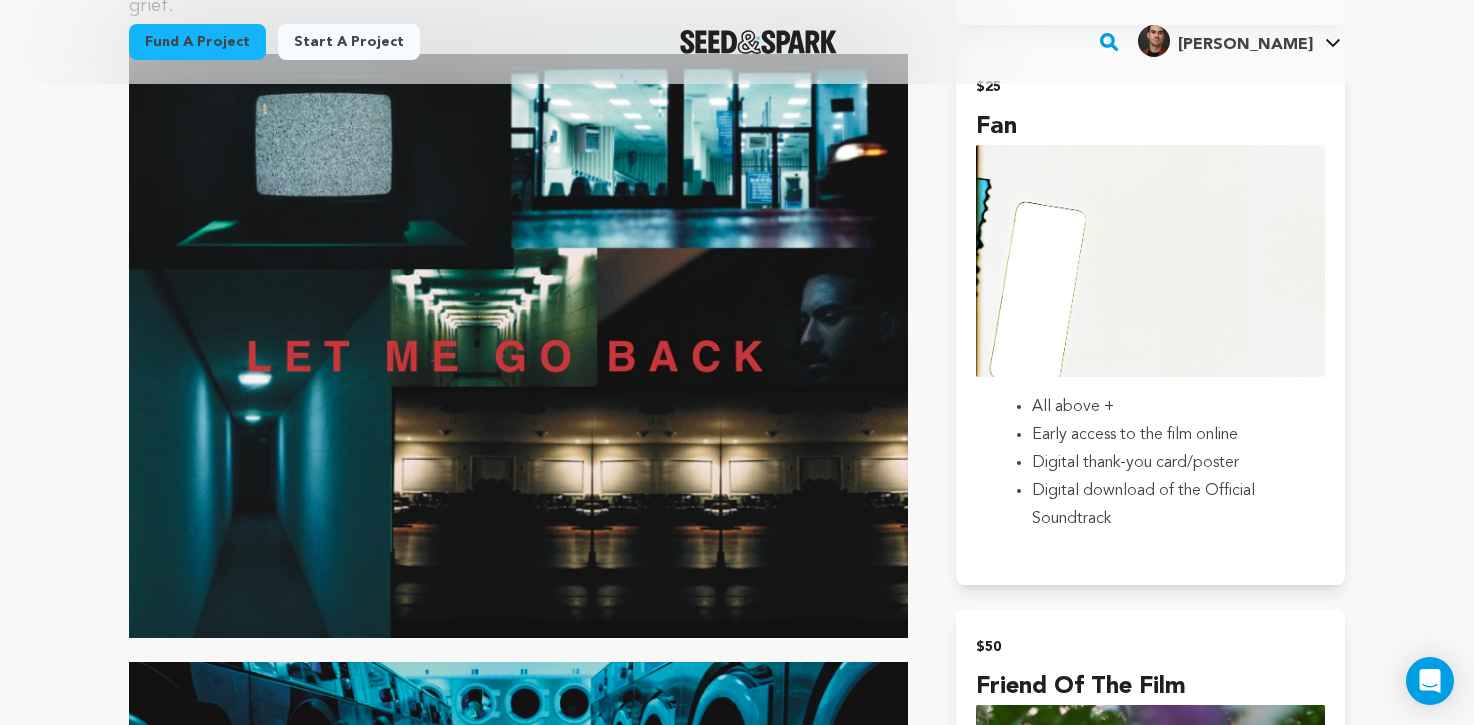 scroll, scrollTop: 1430, scrollLeft: 0, axis: vertical 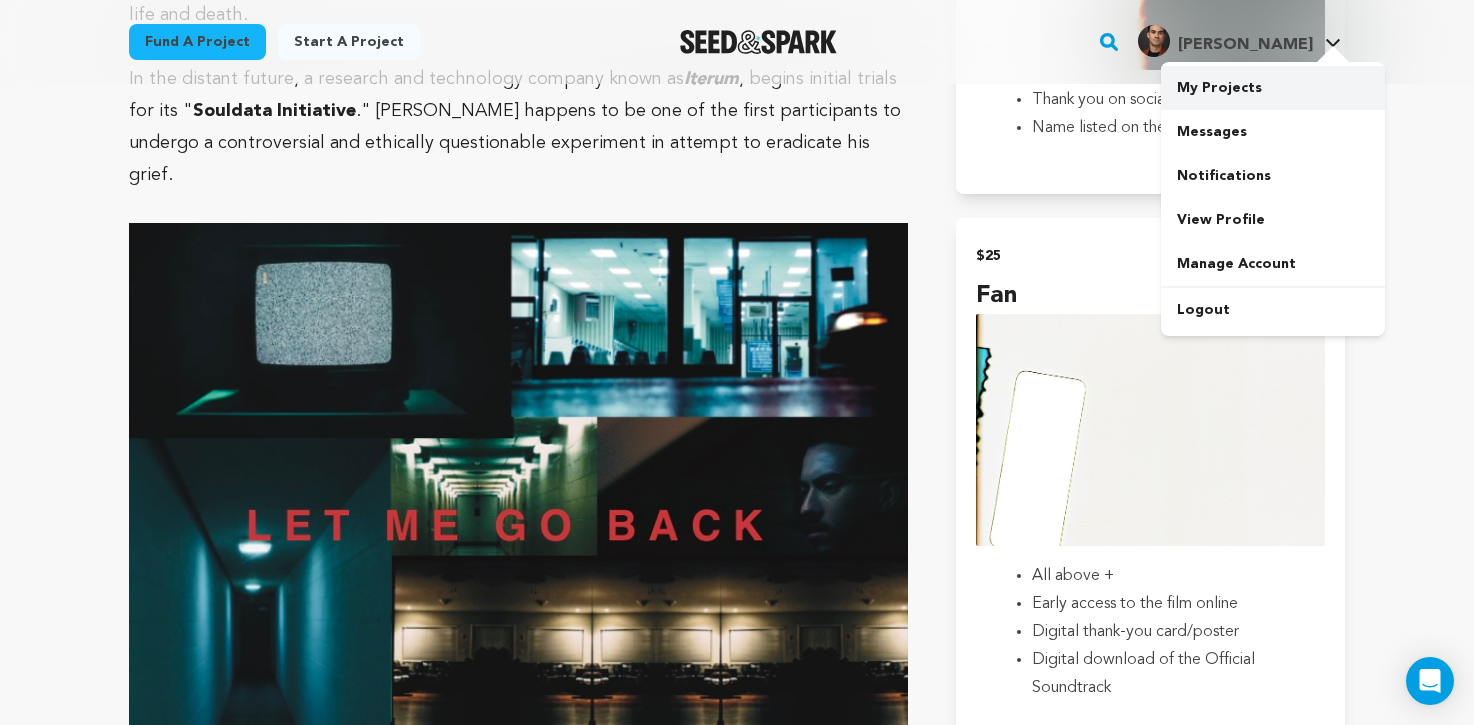 click on "My Projects" at bounding box center (1273, 88) 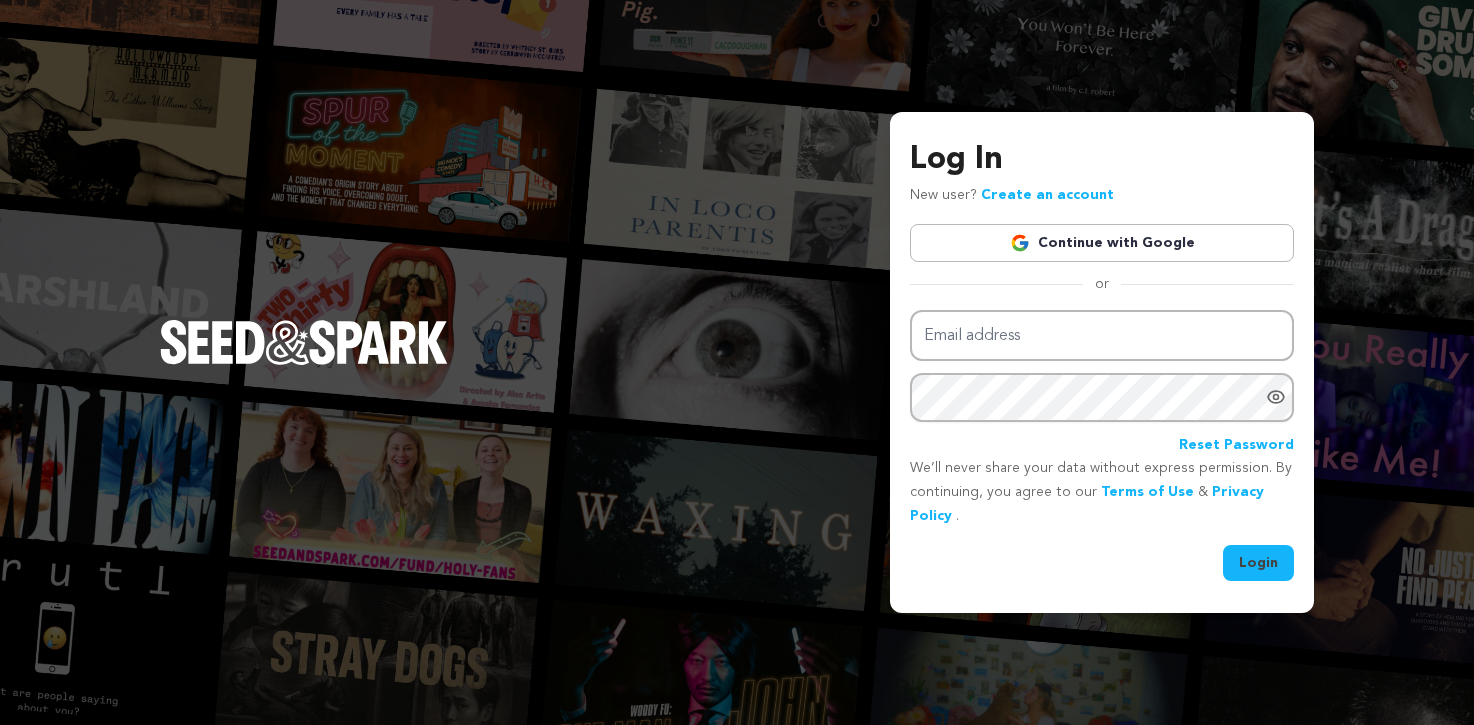 scroll, scrollTop: 0, scrollLeft: 0, axis: both 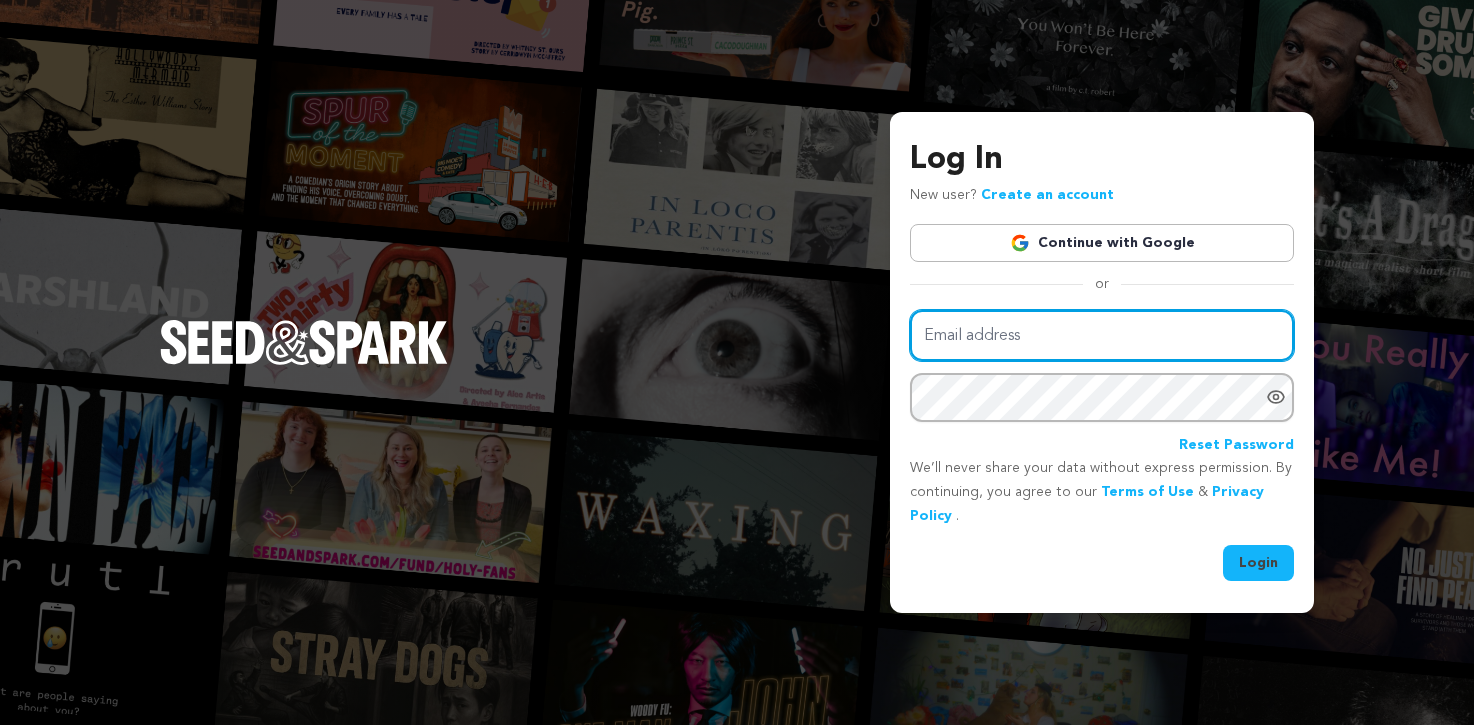 type on "giovolpe7@gmail.com" 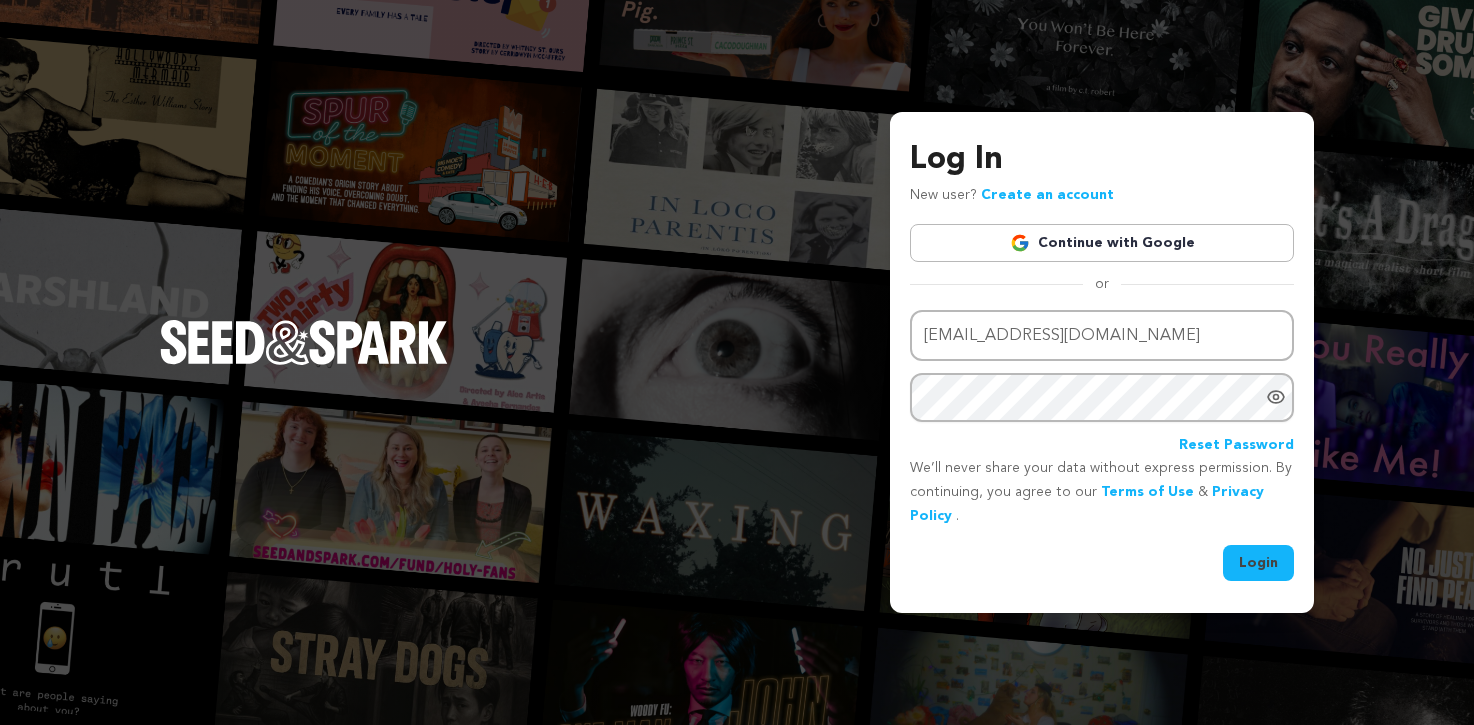 click on "Login" at bounding box center [1258, 563] 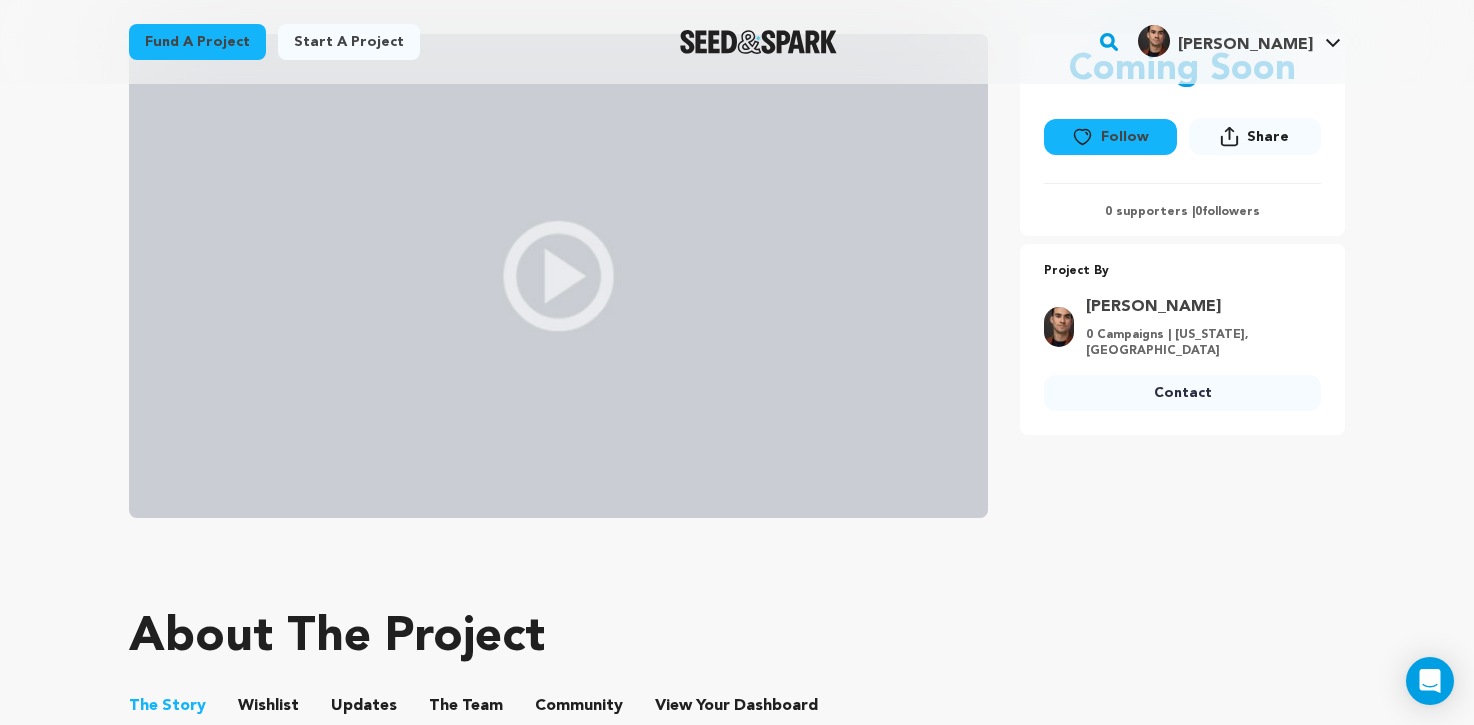 scroll, scrollTop: 0, scrollLeft: 0, axis: both 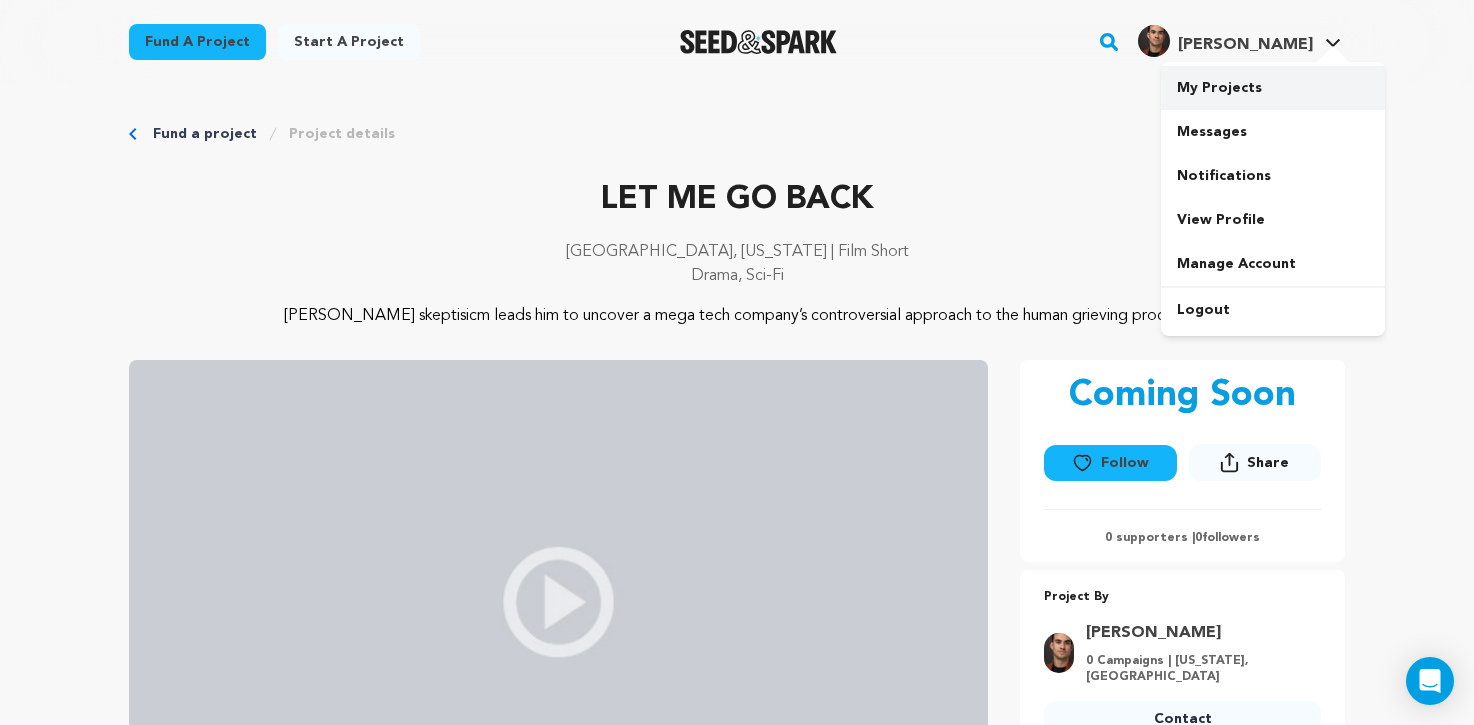 click on "My Projects" at bounding box center (1273, 88) 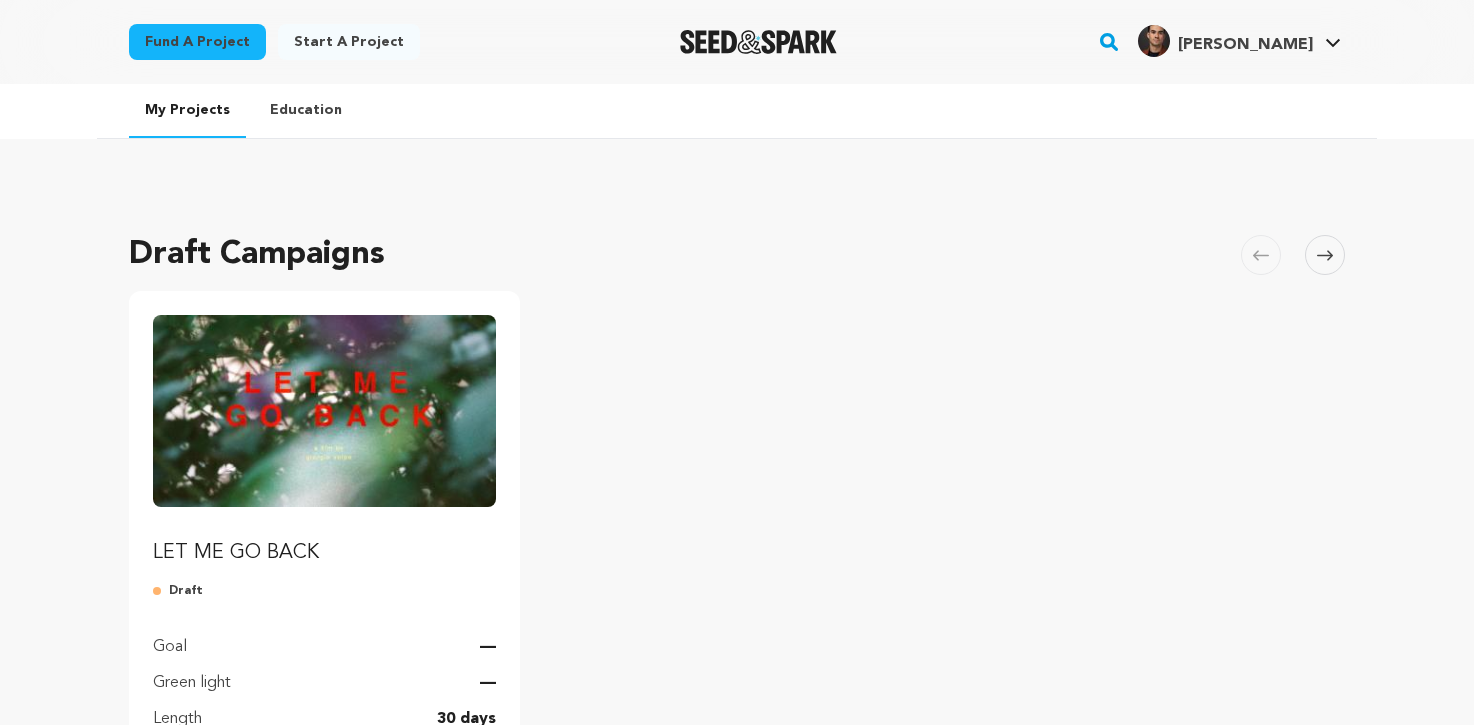scroll, scrollTop: 0, scrollLeft: 0, axis: both 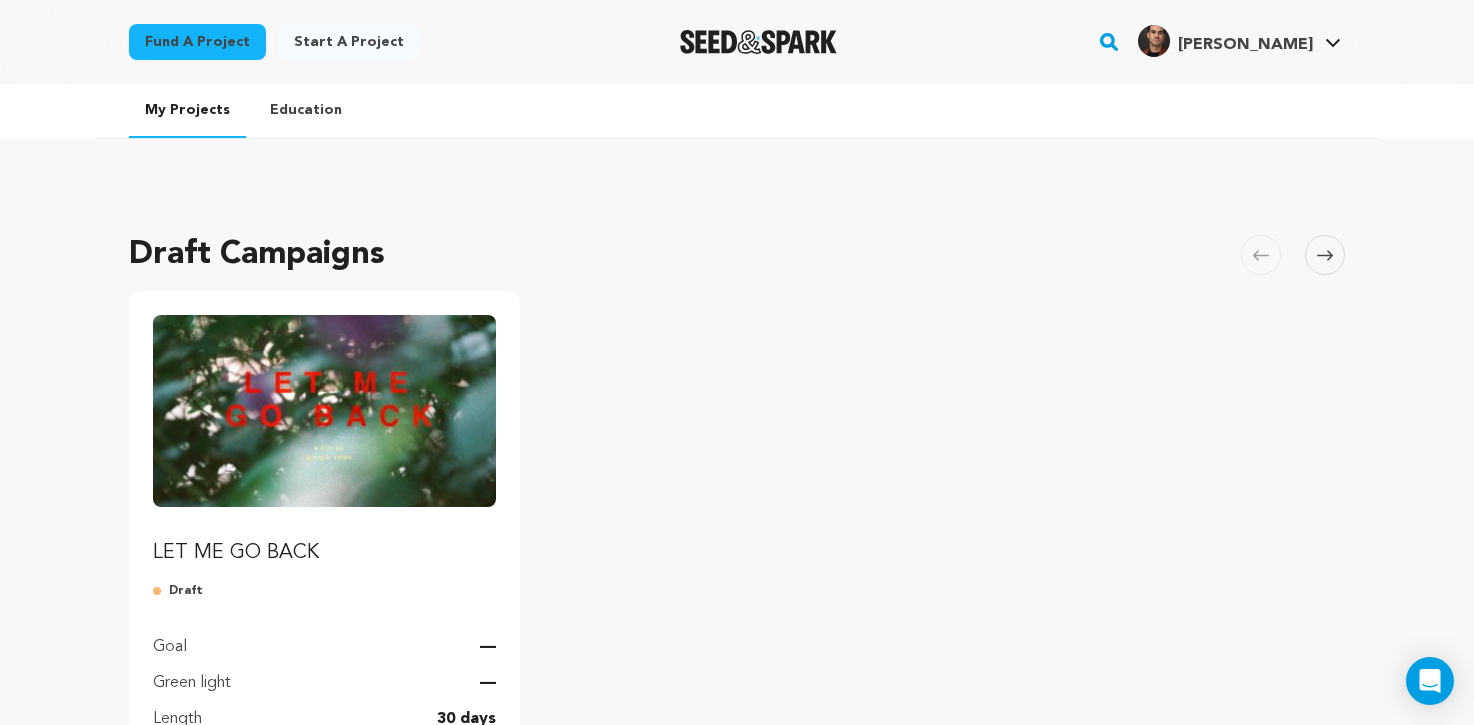 click at bounding box center [324, 411] 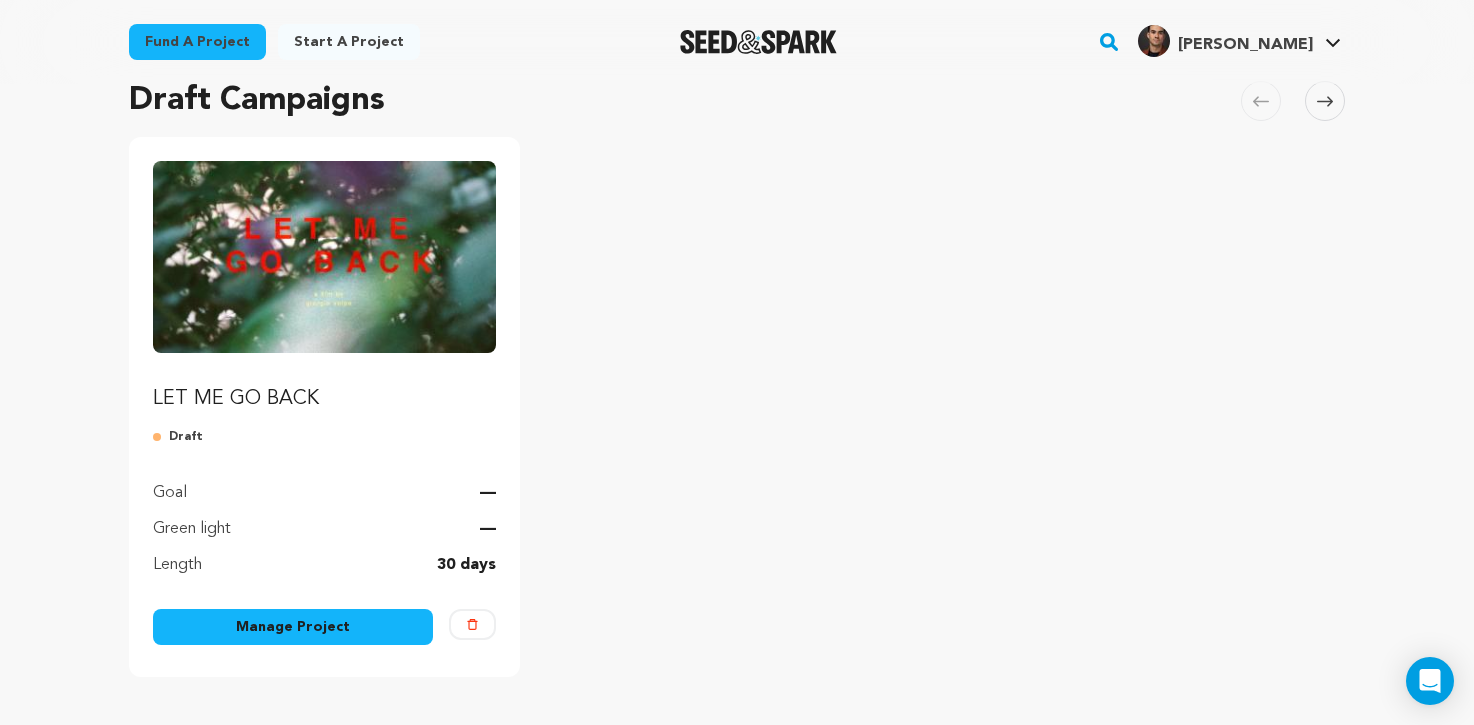 scroll, scrollTop: 236, scrollLeft: 0, axis: vertical 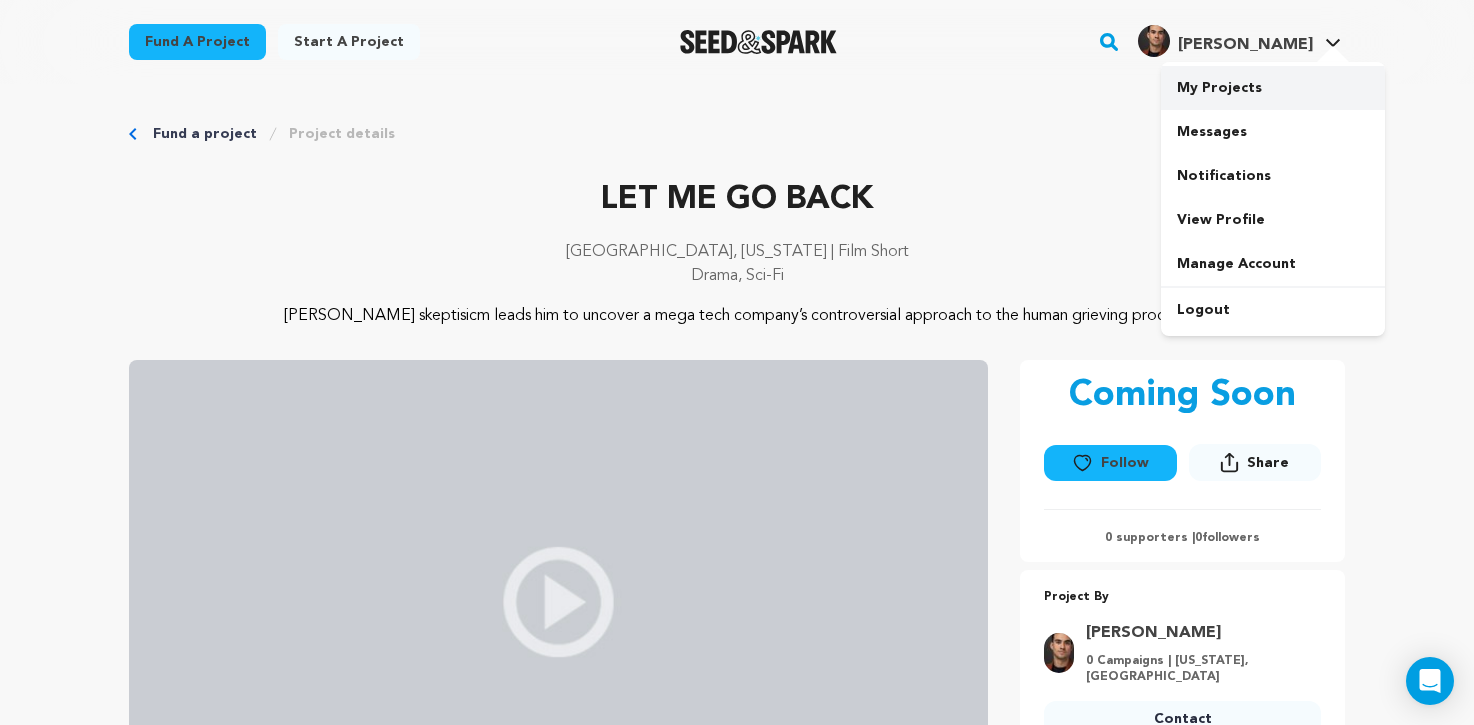 click on "My Projects" at bounding box center [1273, 88] 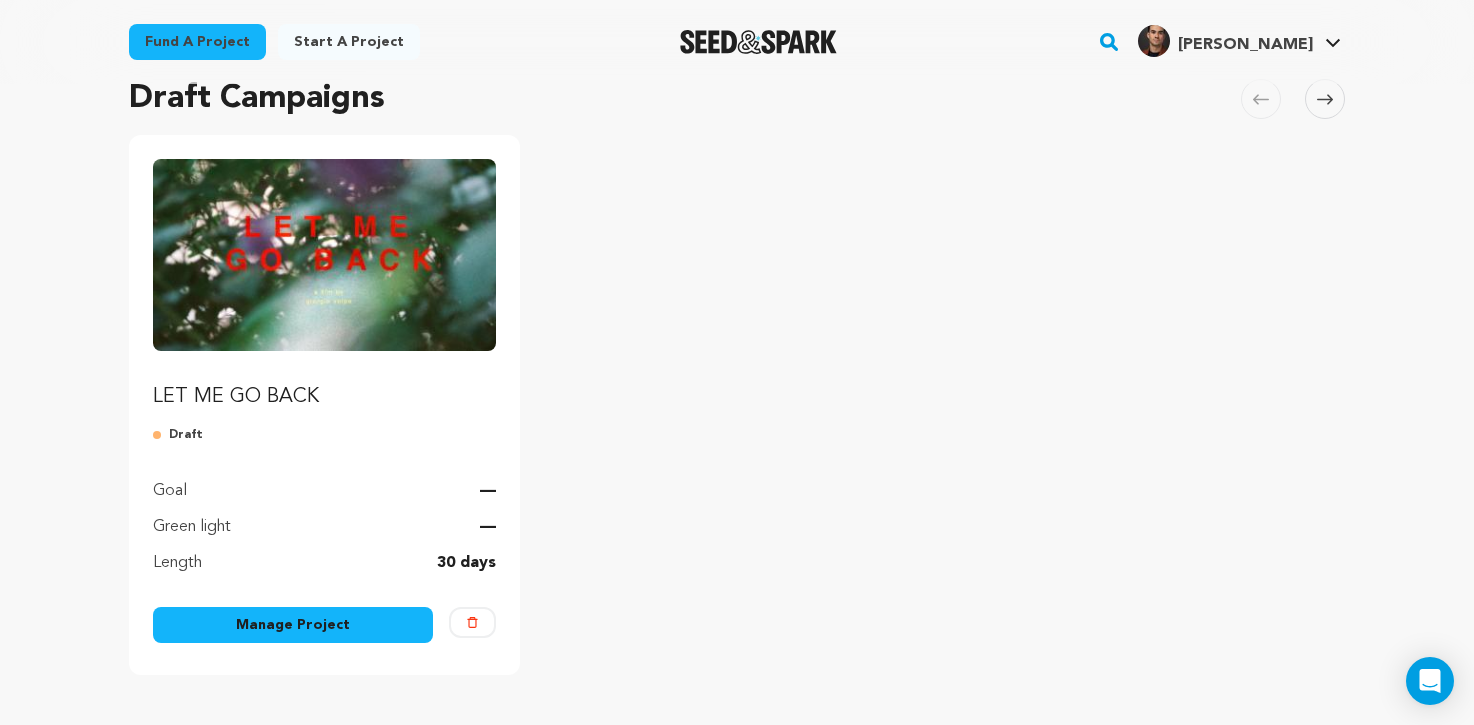 scroll, scrollTop: 238, scrollLeft: 0, axis: vertical 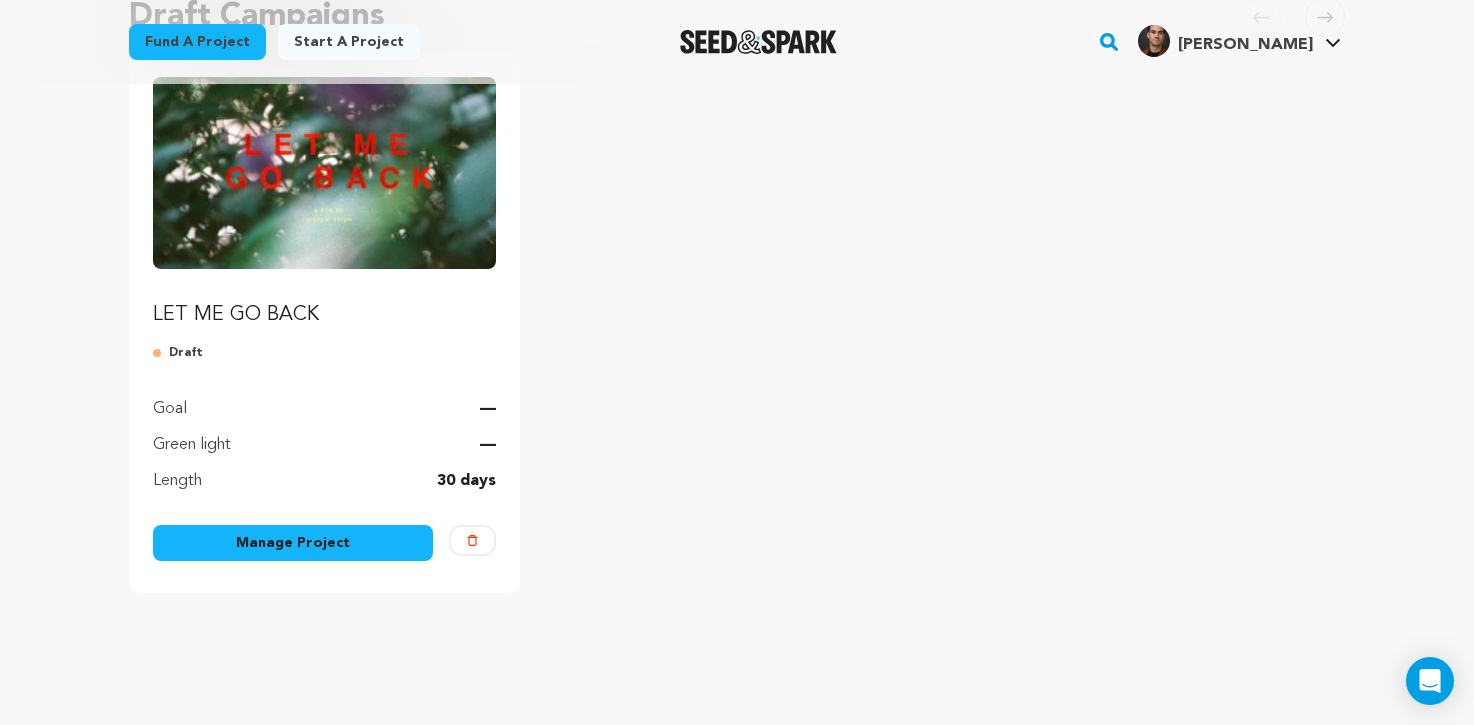 click on "Manage Project" at bounding box center (293, 543) 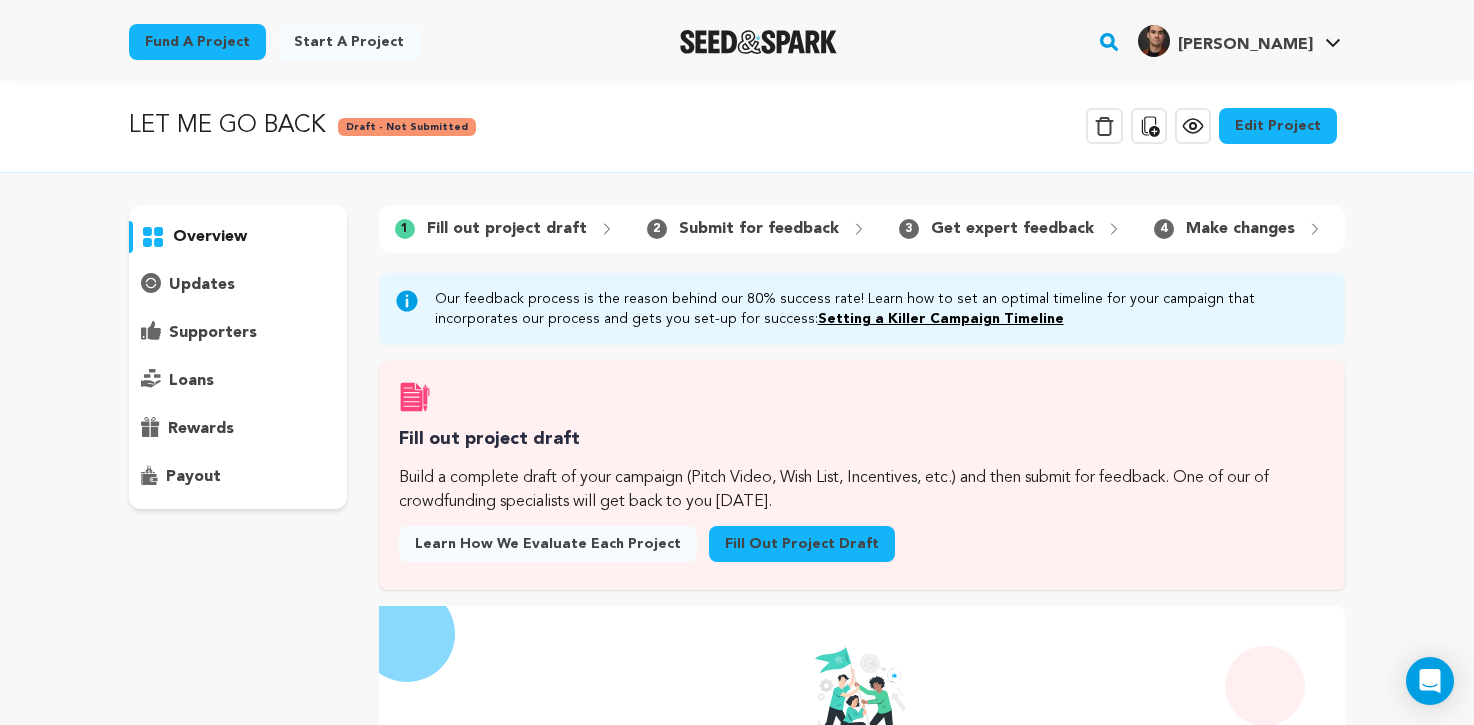 scroll, scrollTop: 0, scrollLeft: 0, axis: both 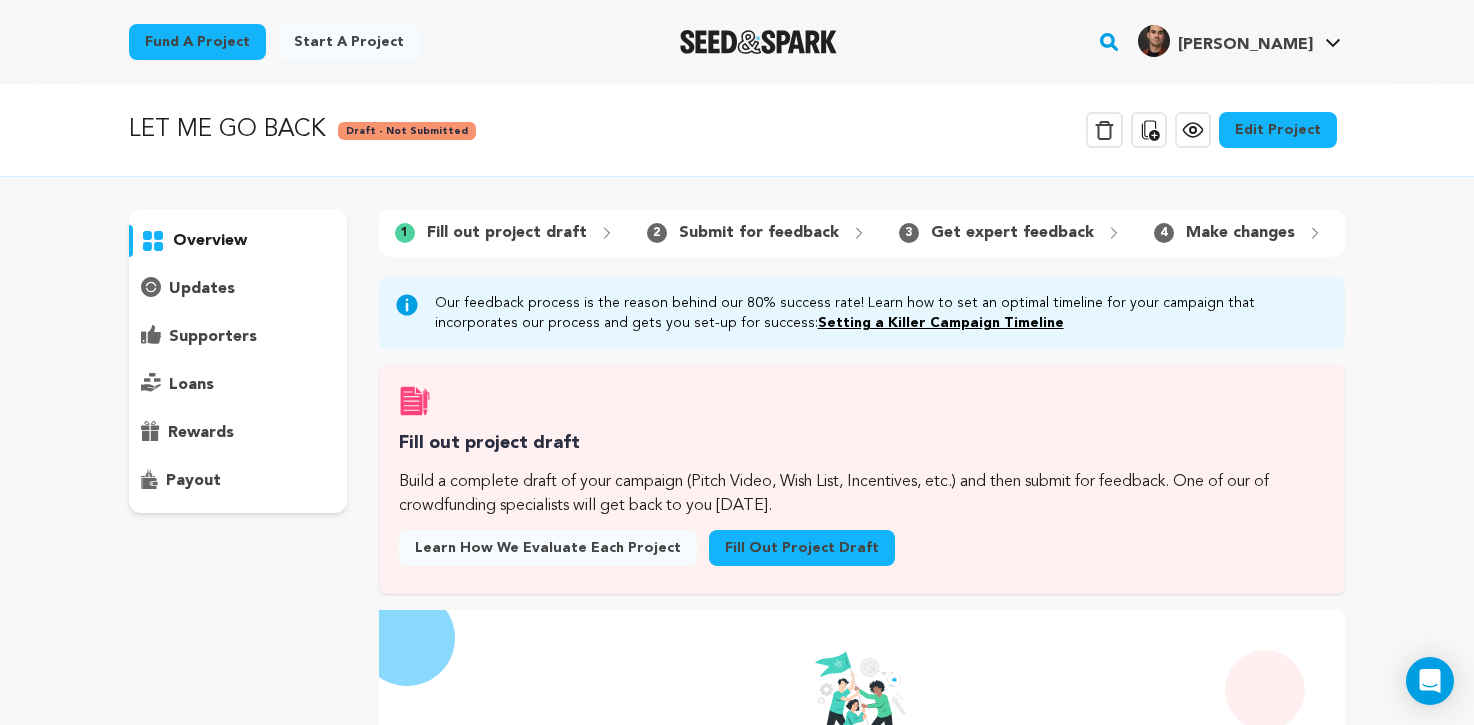 click on "Edit Project" at bounding box center [1278, 130] 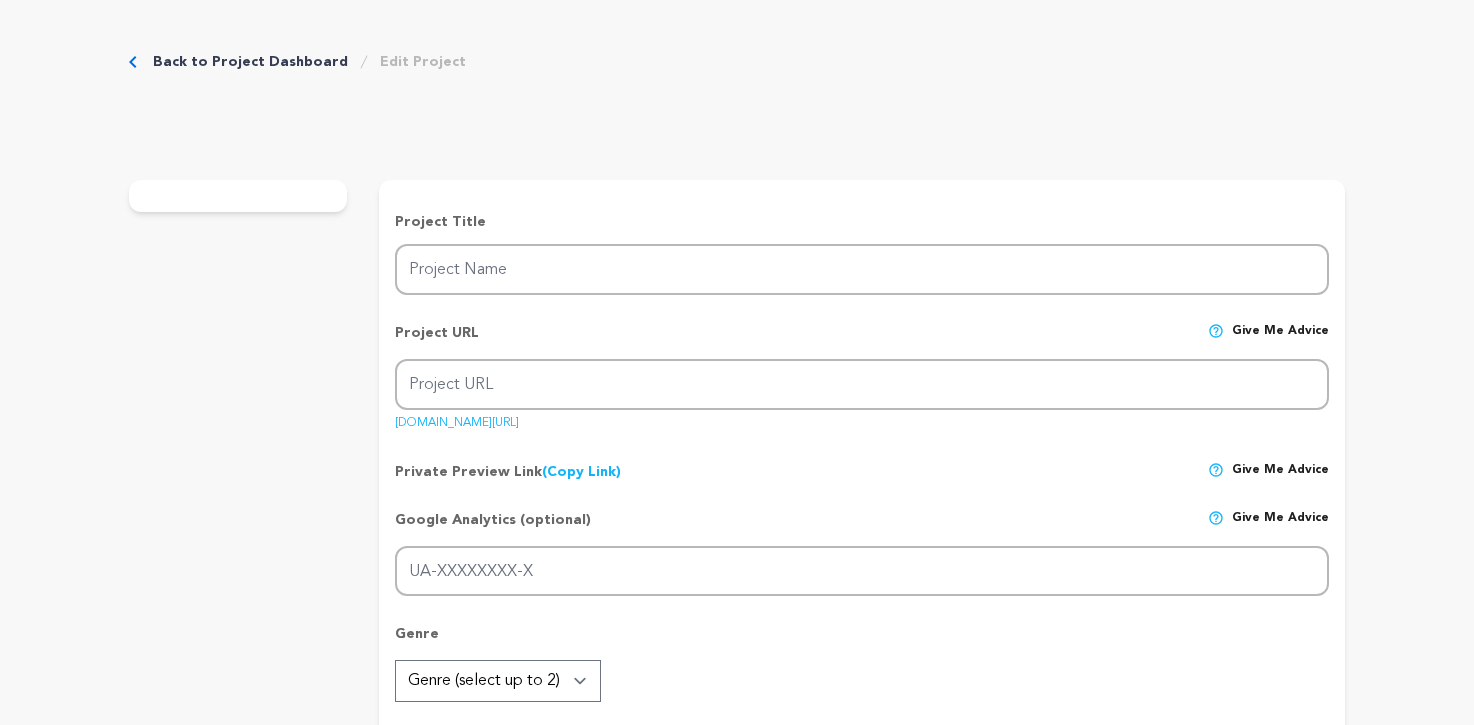 type on "LET ME GO BACK" 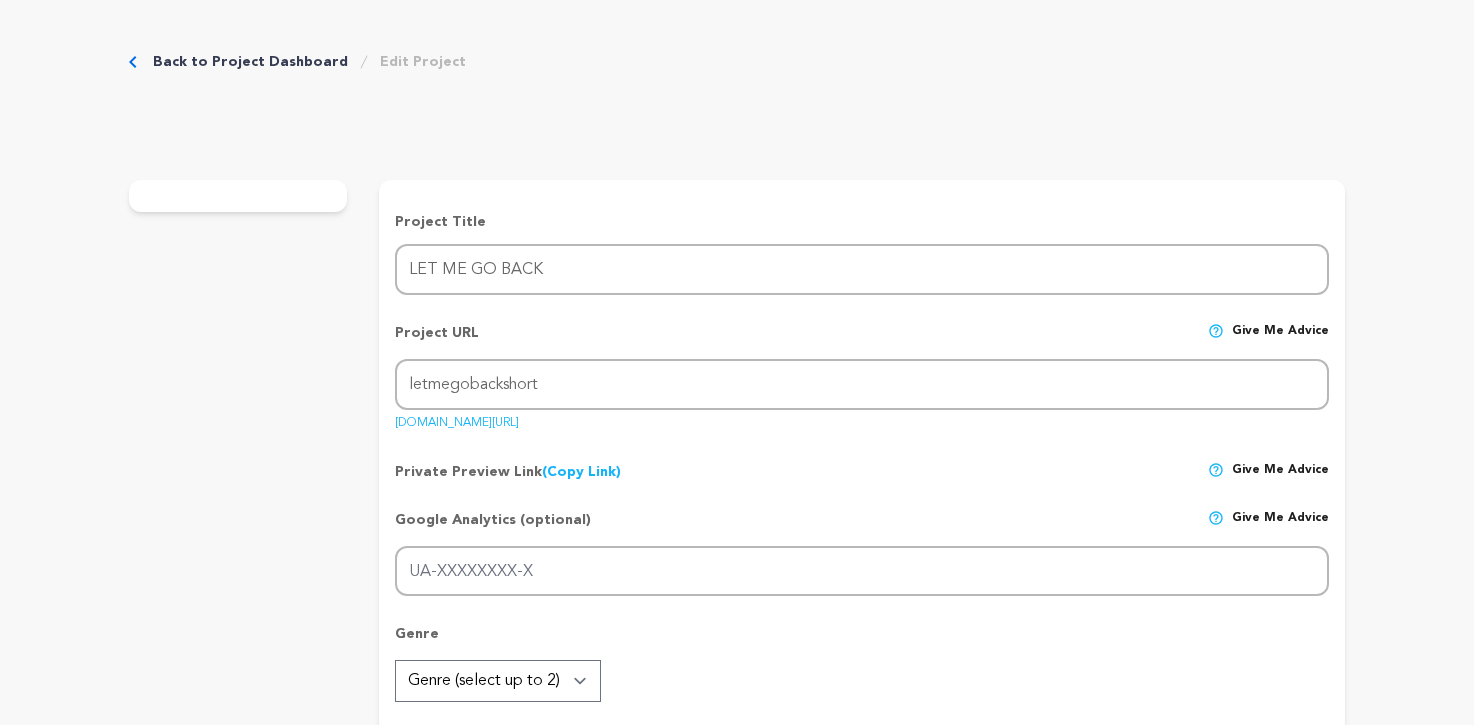 scroll, scrollTop: 0, scrollLeft: 0, axis: both 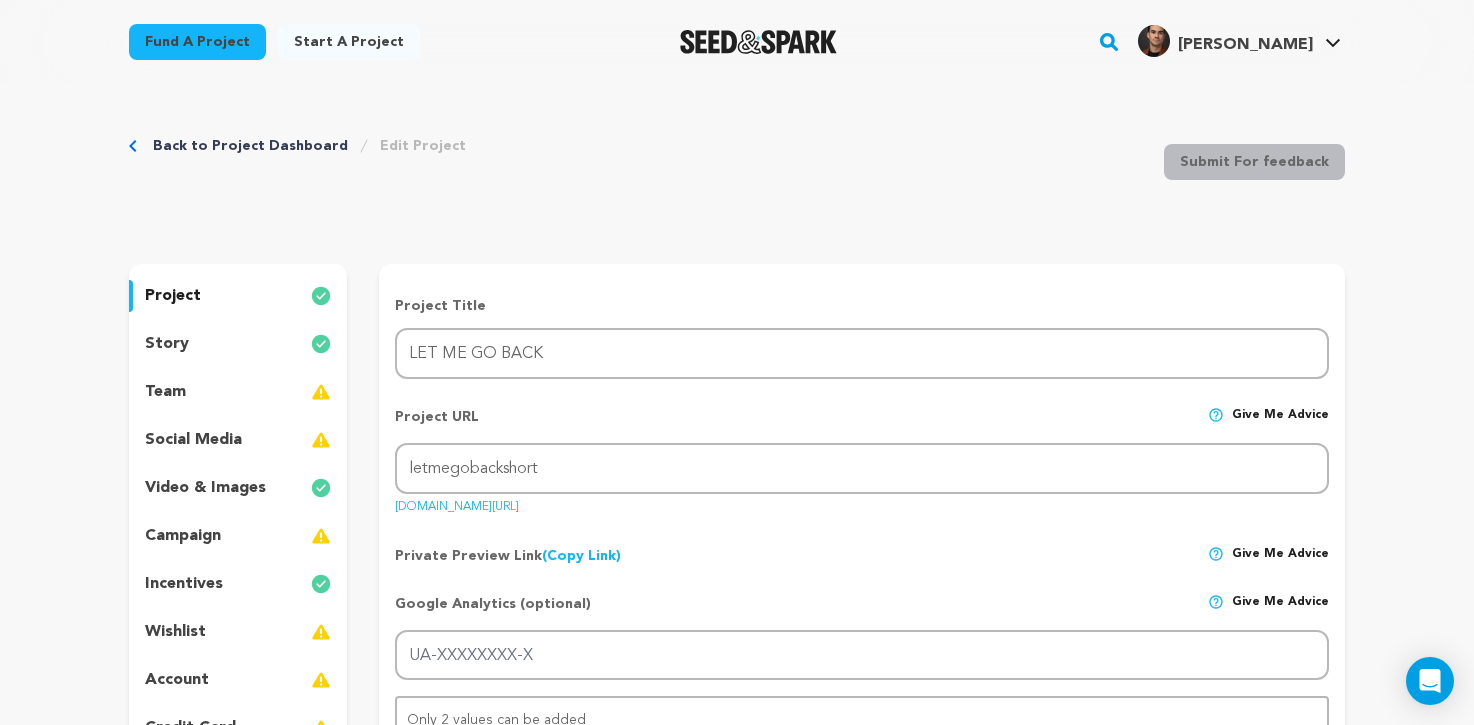 click on "story" at bounding box center (238, 344) 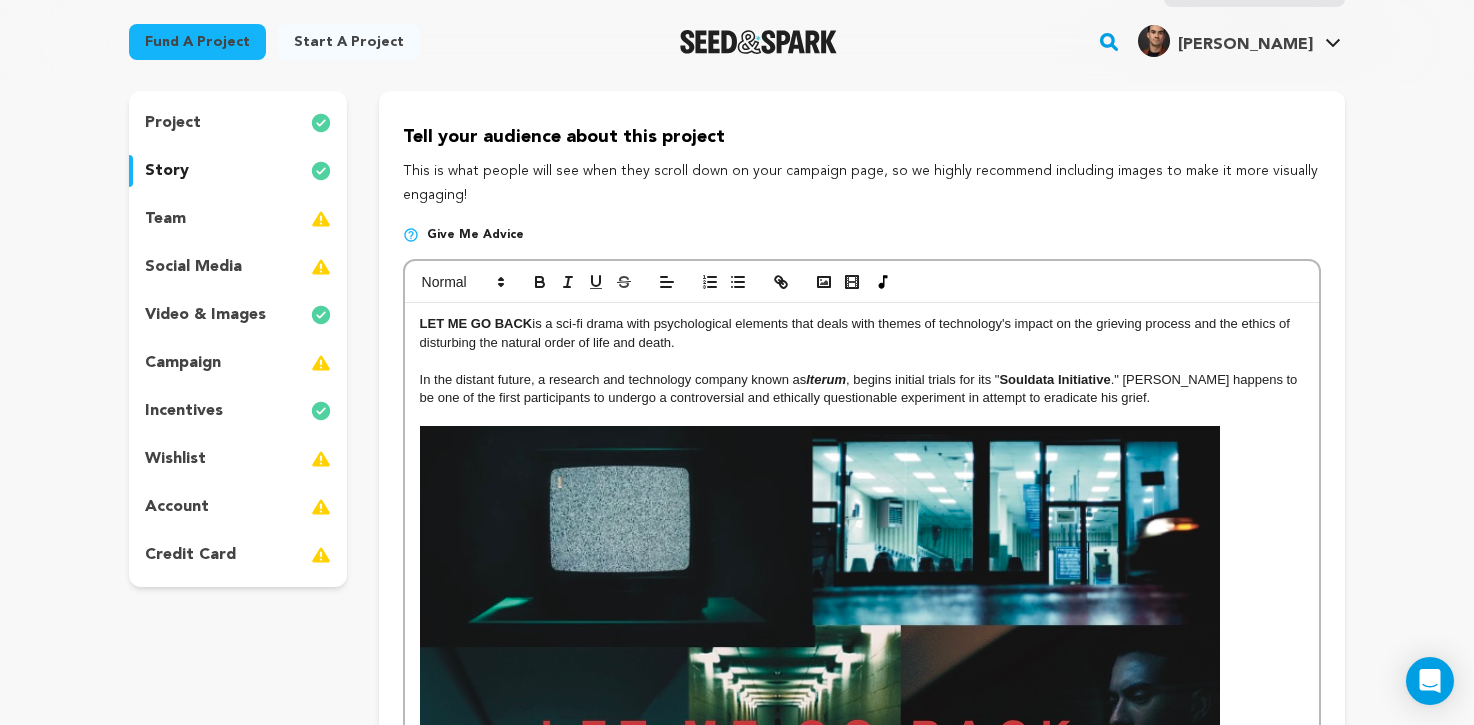 scroll, scrollTop: 103, scrollLeft: 0, axis: vertical 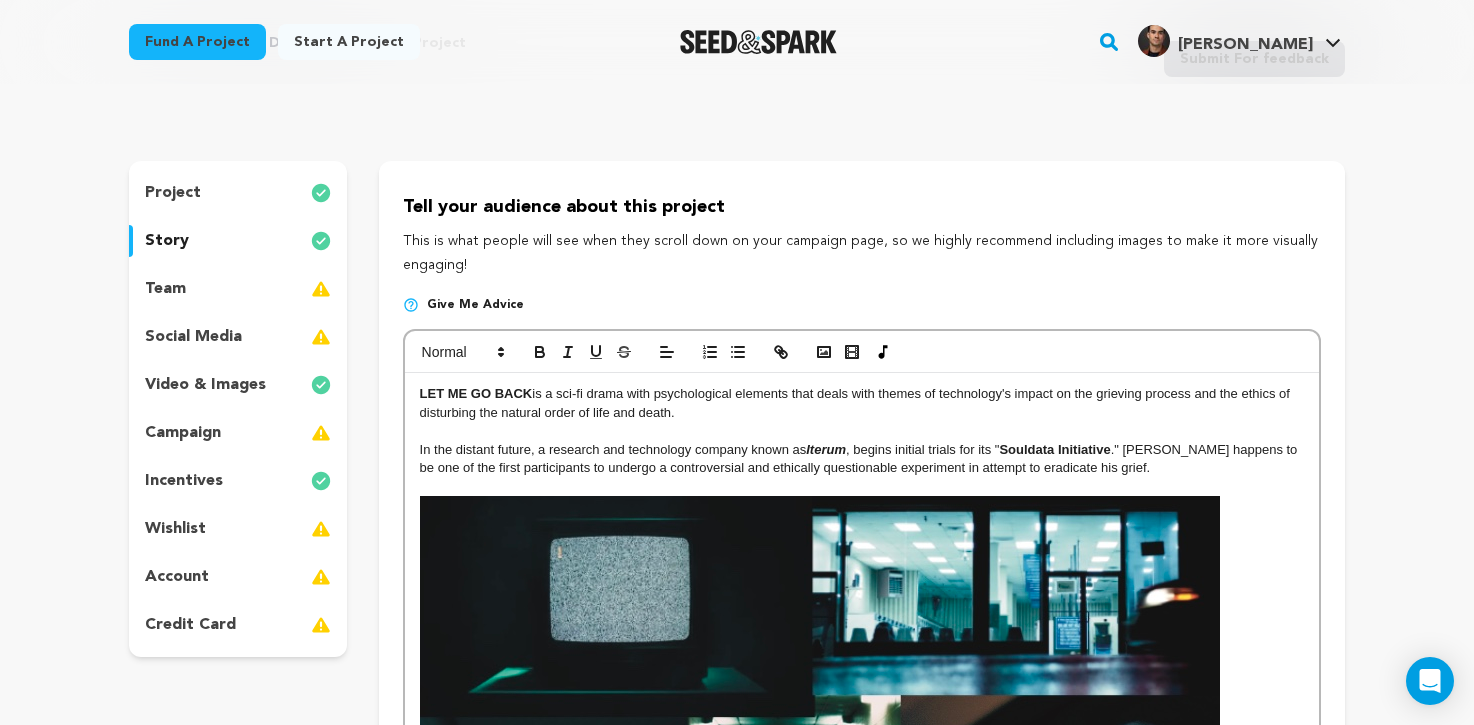 click on "project" at bounding box center [173, 193] 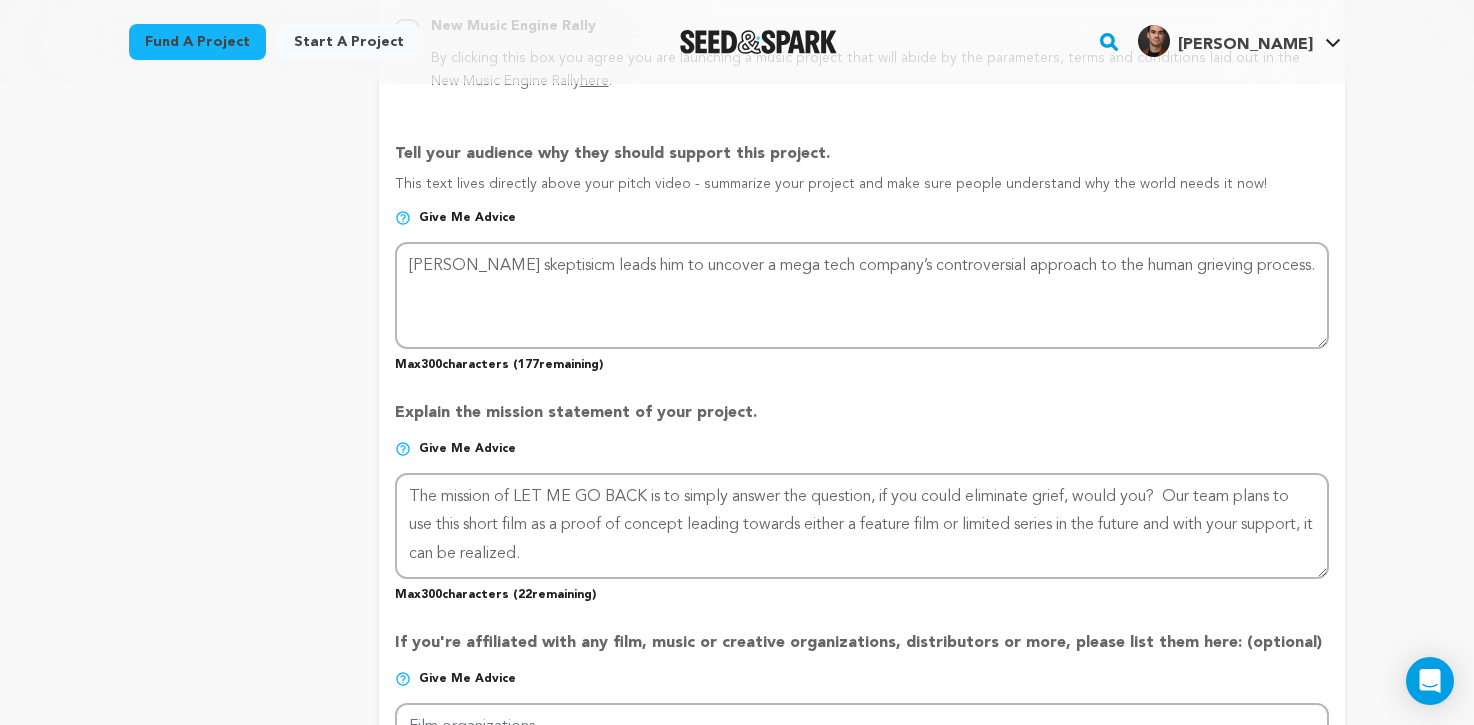 scroll, scrollTop: 1420, scrollLeft: 0, axis: vertical 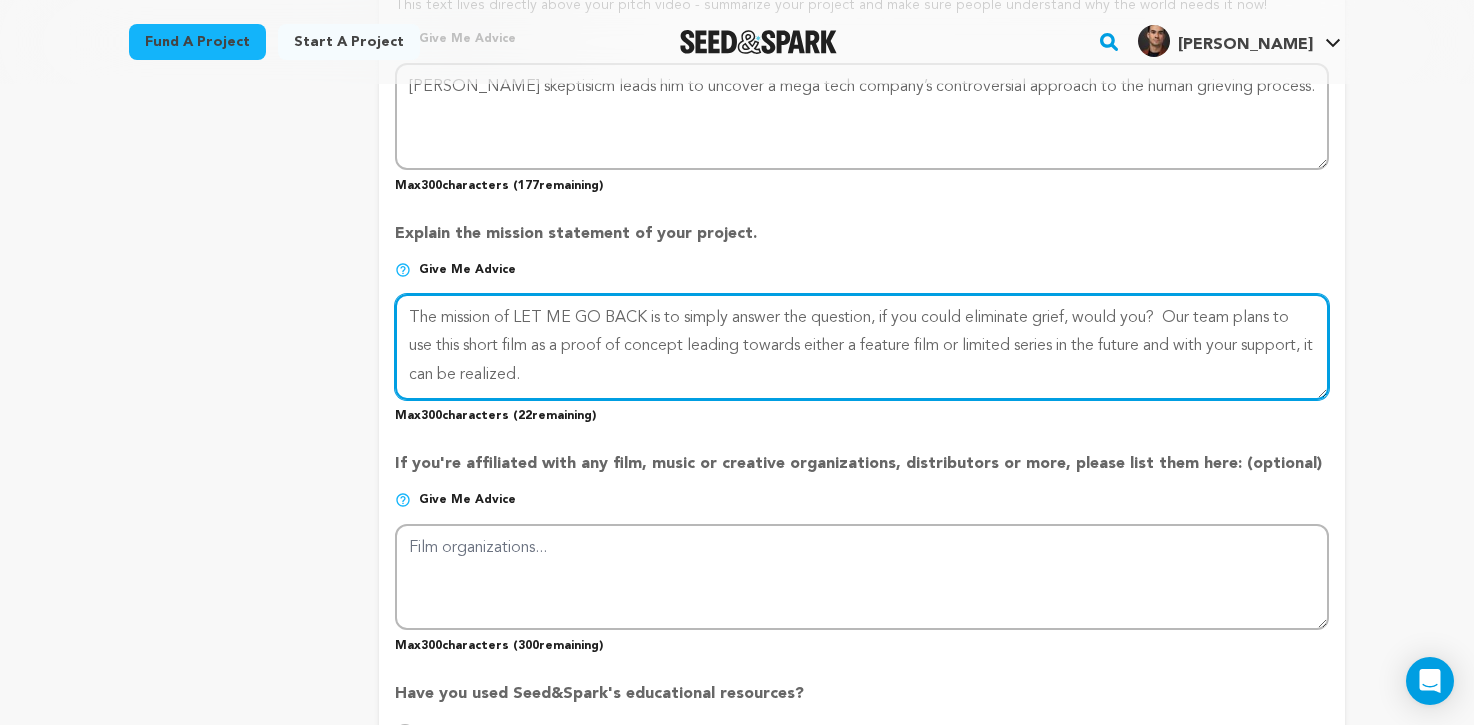 drag, startPoint x: 635, startPoint y: 377, endPoint x: 722, endPoint y: 375, distance: 87.02299 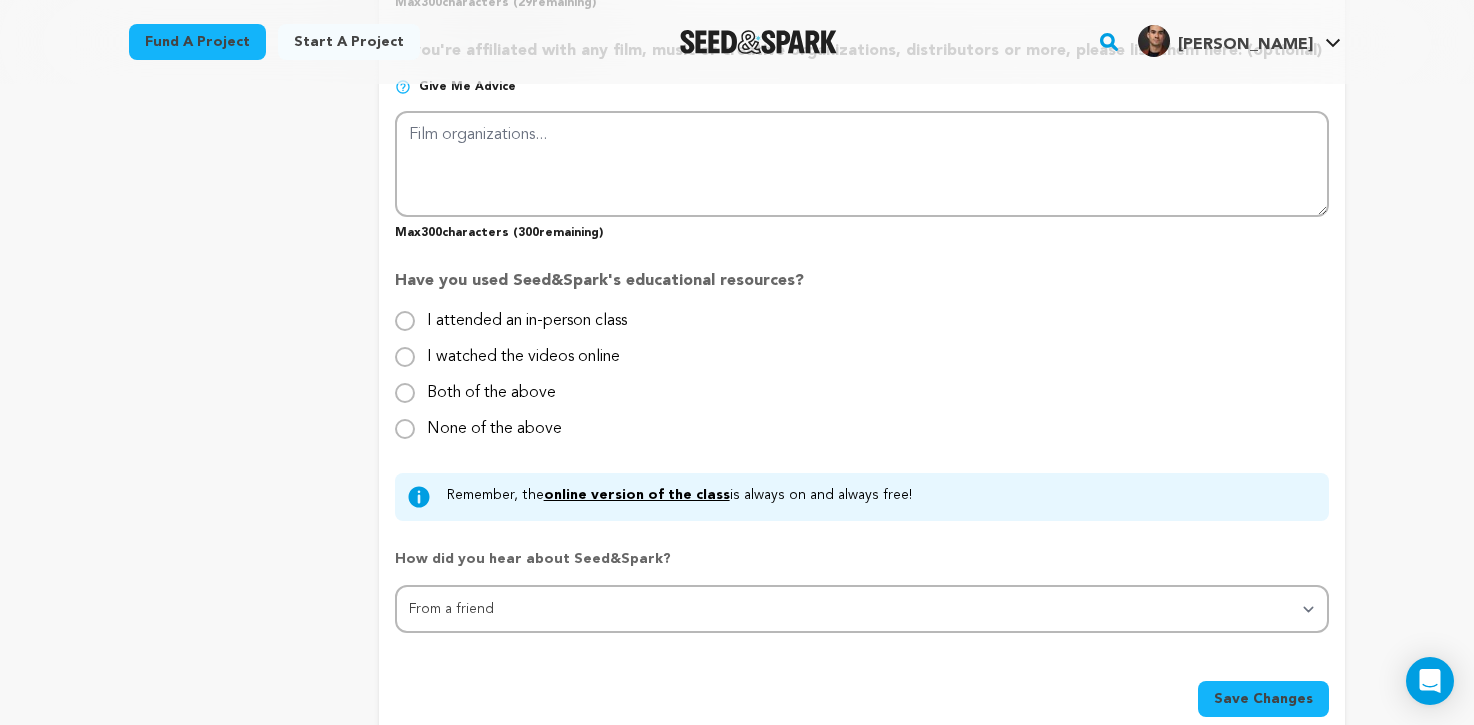 scroll, scrollTop: 1364, scrollLeft: 0, axis: vertical 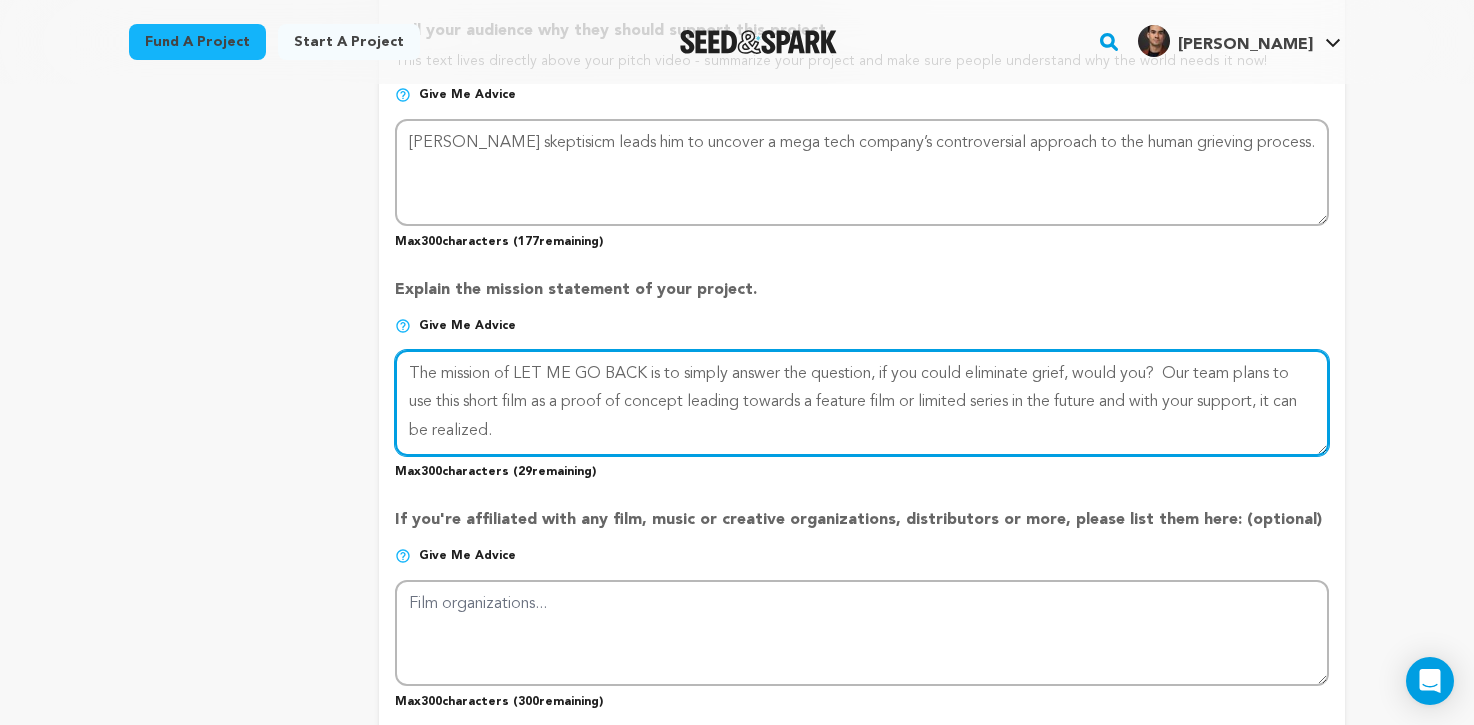 type on "The mission of LET ME GO BACK is to simply answer the question, if you could eliminate grief, would you?  Our team plans to use this short film as a proof of concept leading towards a feature film or limited series in the future and with your support, it can be realized." 